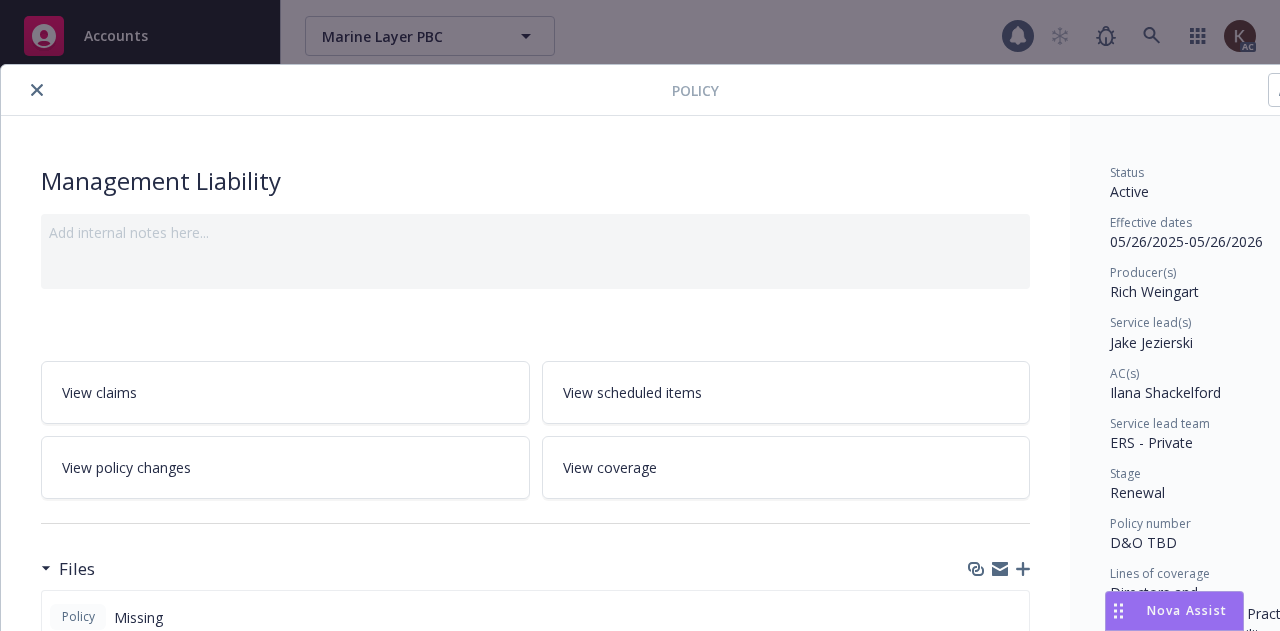 scroll, scrollTop: 0, scrollLeft: 0, axis: both 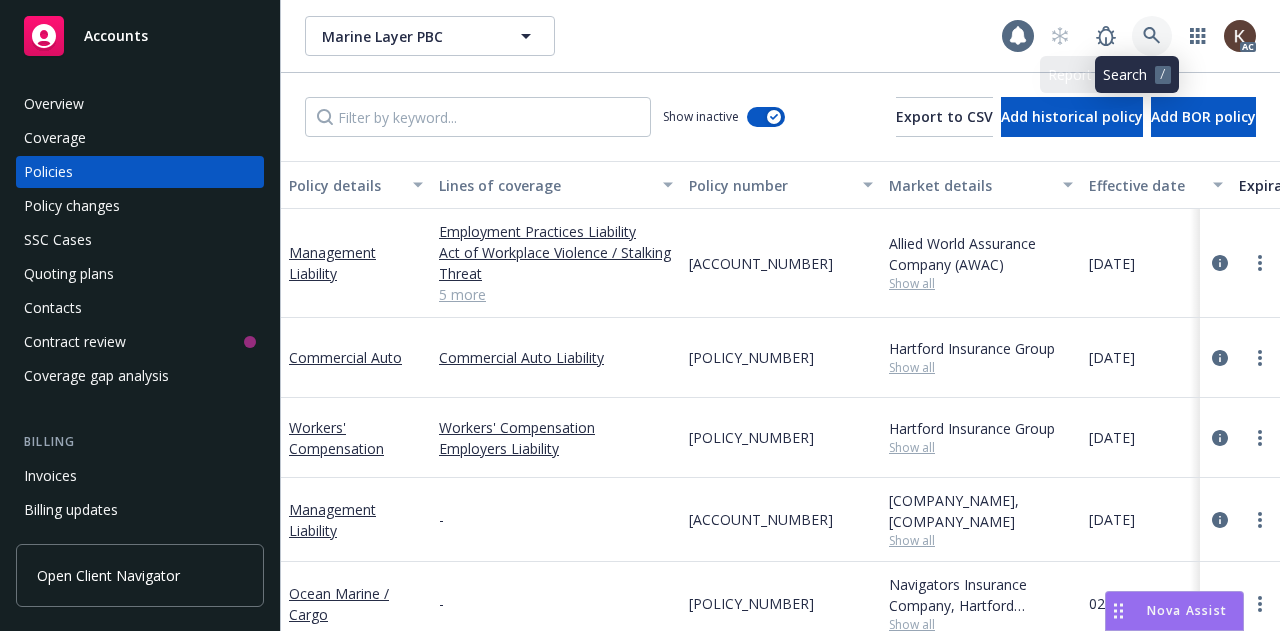 click at bounding box center (1152, 36) 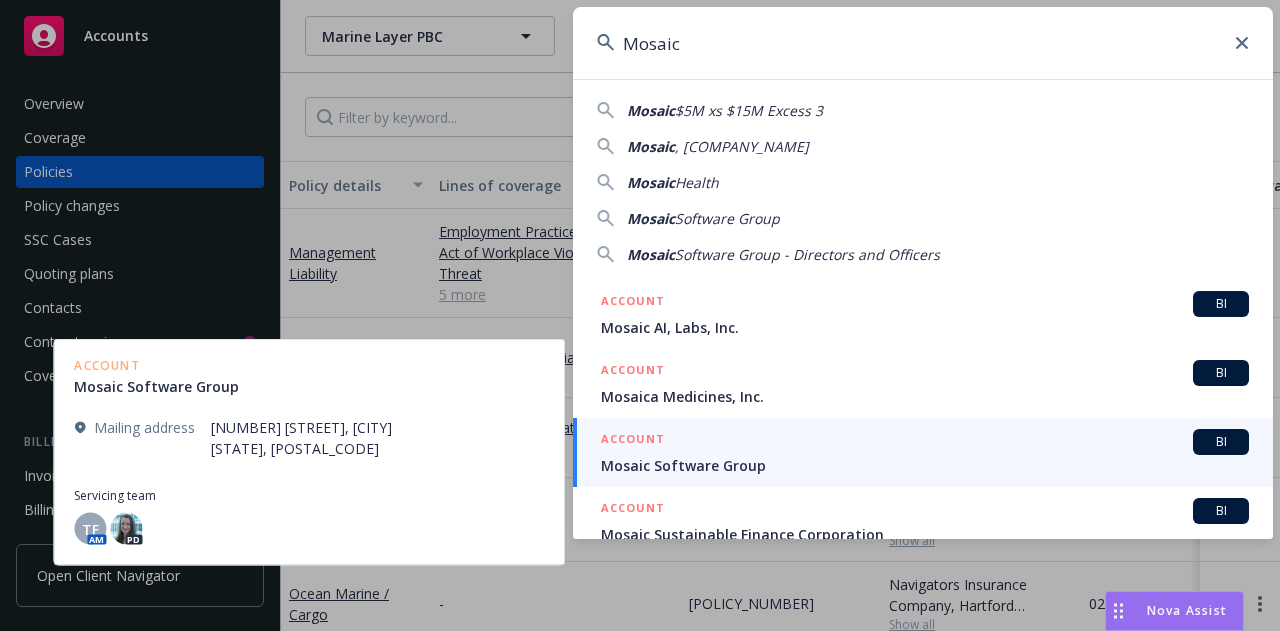scroll, scrollTop: 110, scrollLeft: 0, axis: vertical 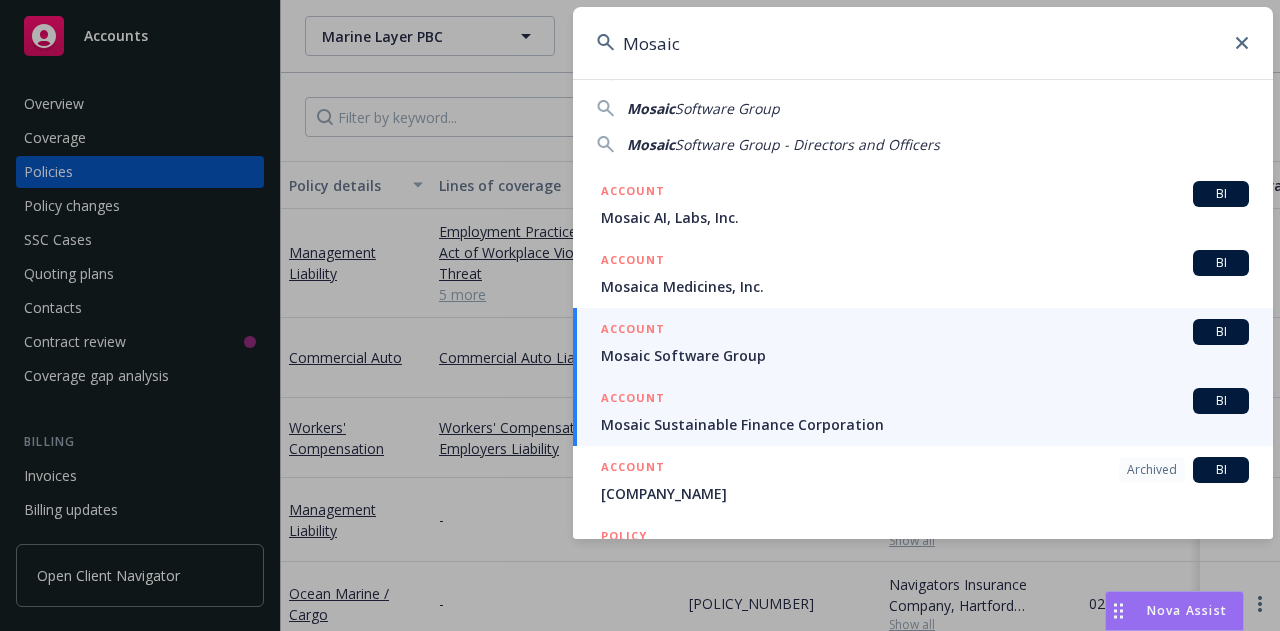 type on "Mosaic" 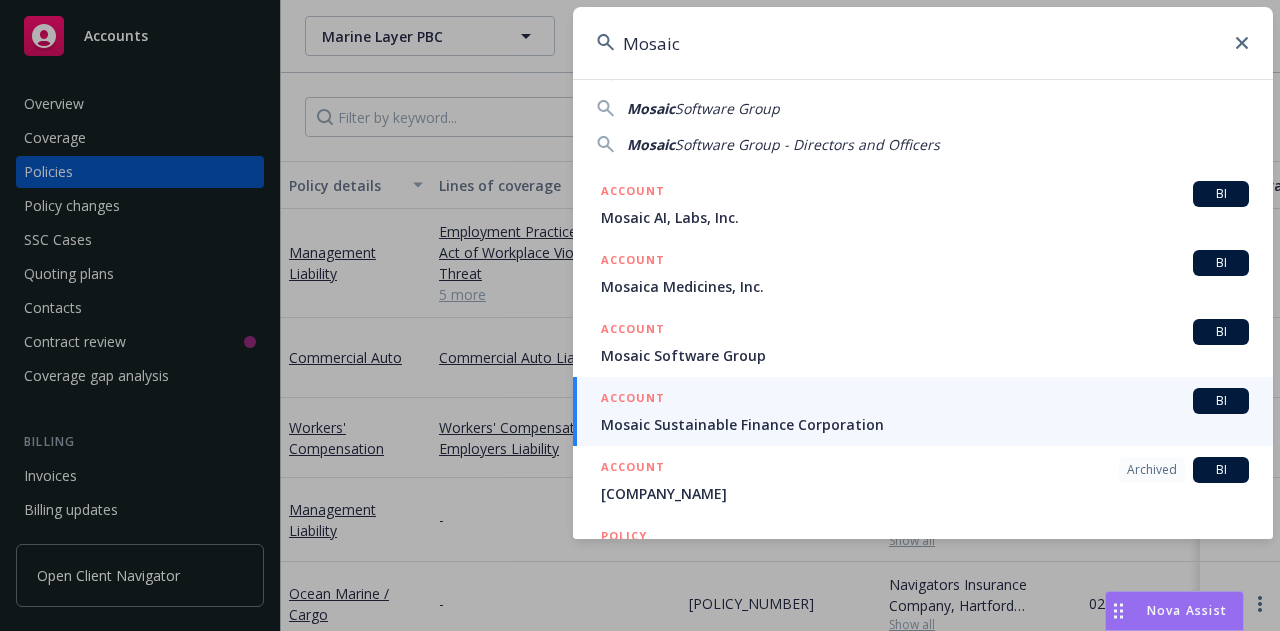 click on "Mosaic Sustainable Finance Corporation" at bounding box center [925, 424] 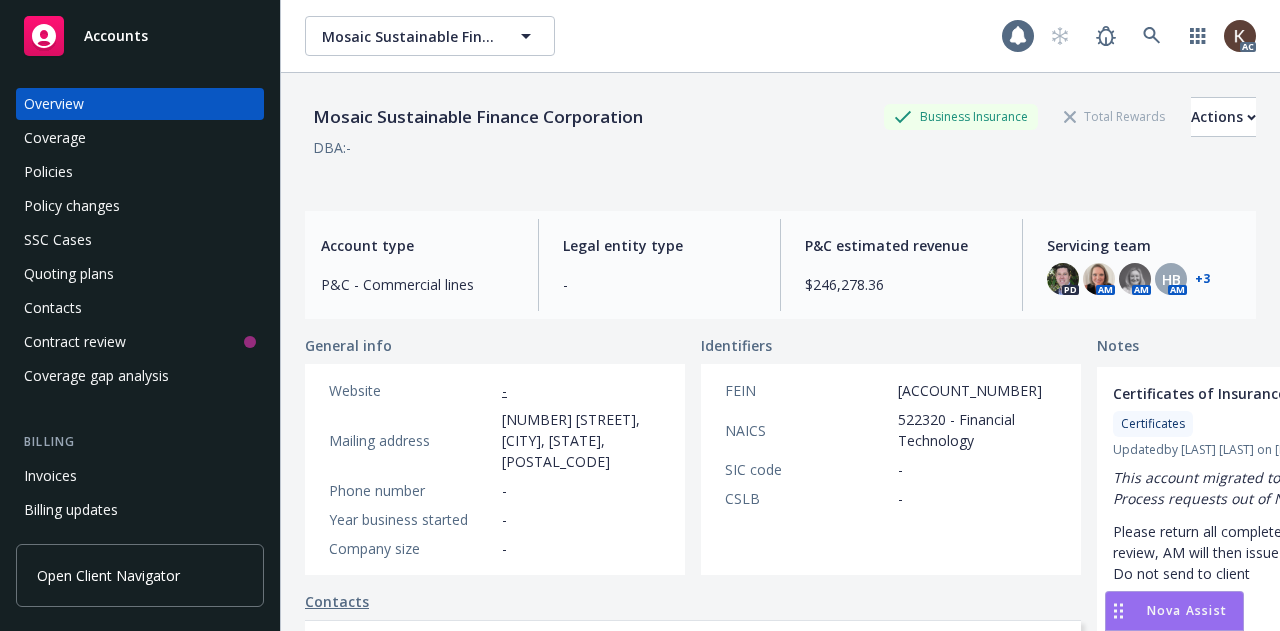 click on "Policies" at bounding box center [140, 172] 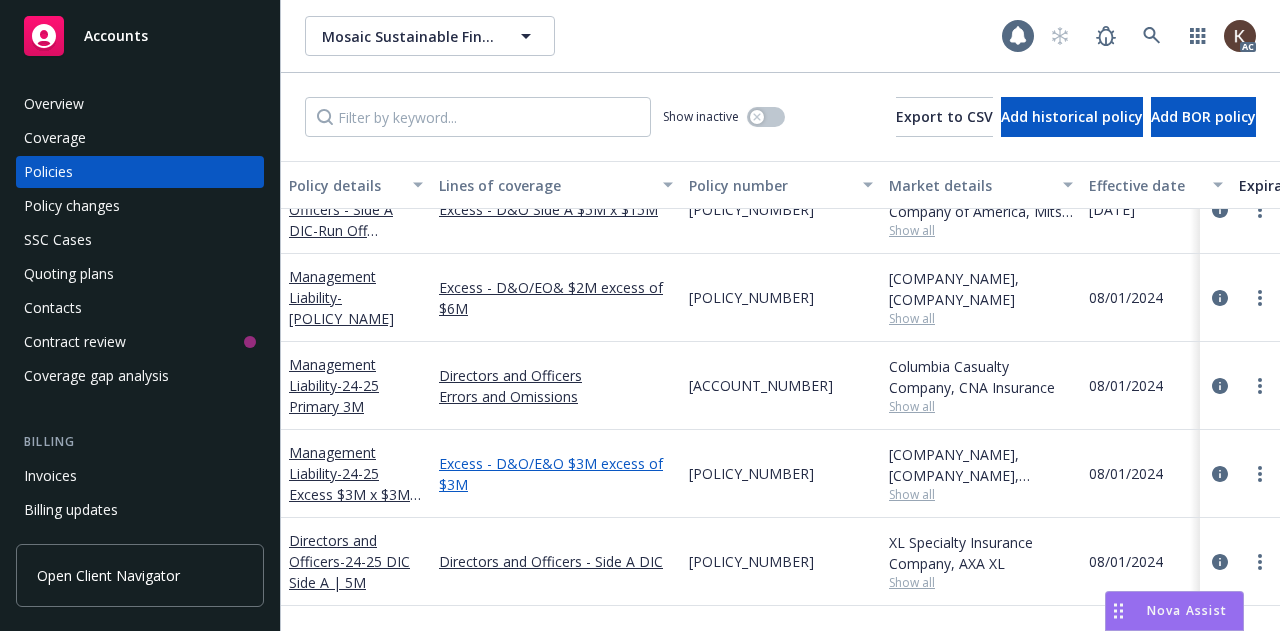 scroll, scrollTop: 4930, scrollLeft: 0, axis: vertical 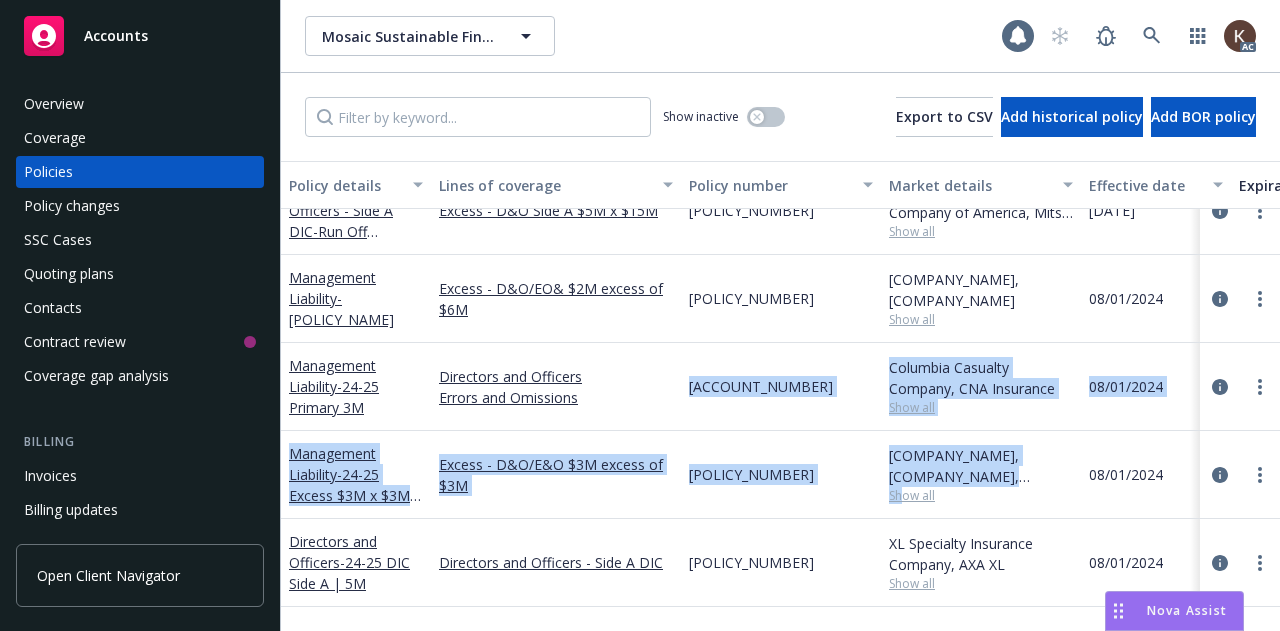 drag, startPoint x: 645, startPoint y: 397, endPoint x: 904, endPoint y: 495, distance: 276.92056 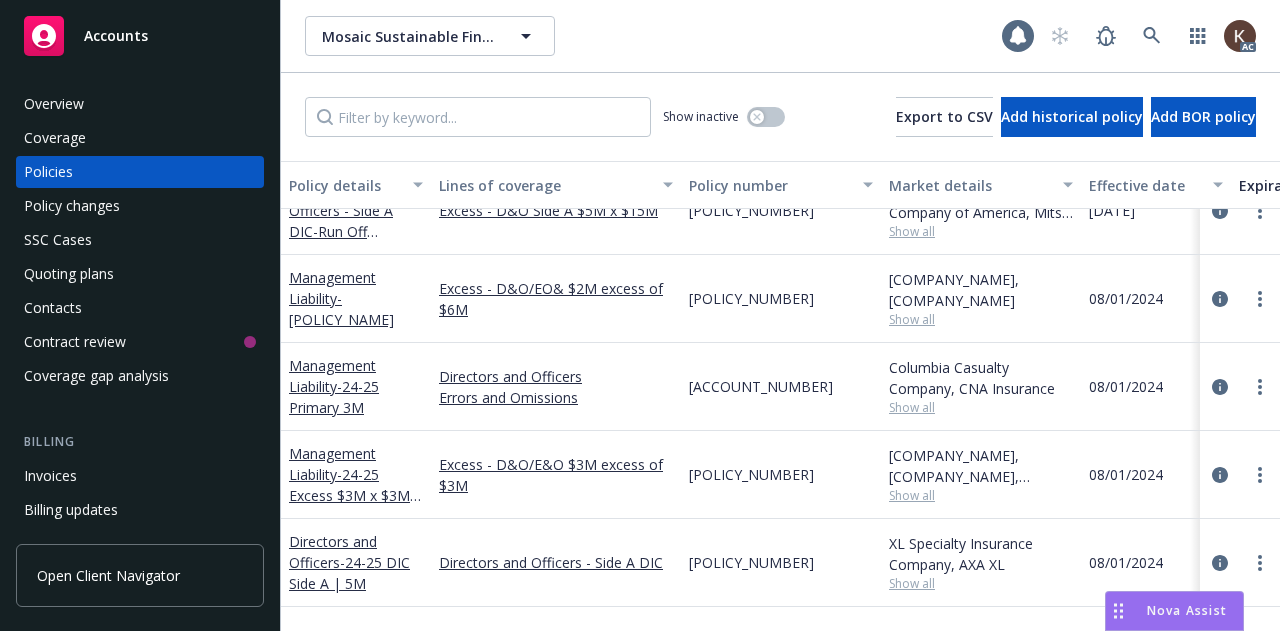 click on "Show all" at bounding box center [981, 495] 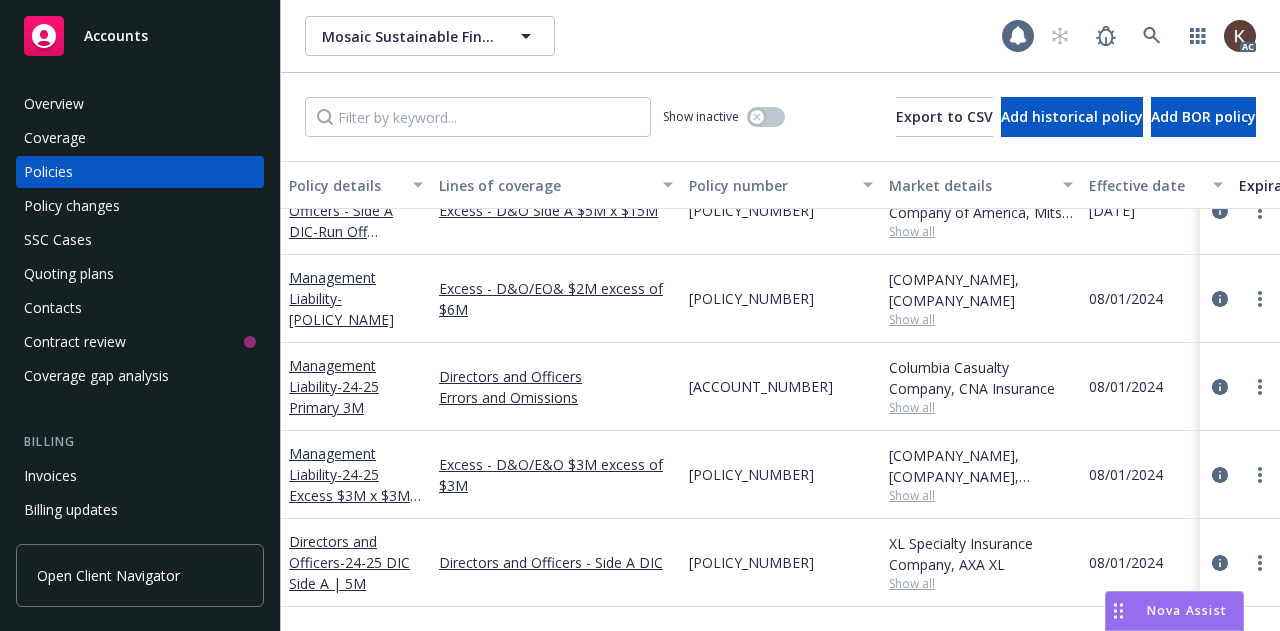click on "[POLICY_NUMBER]" at bounding box center [781, 475] 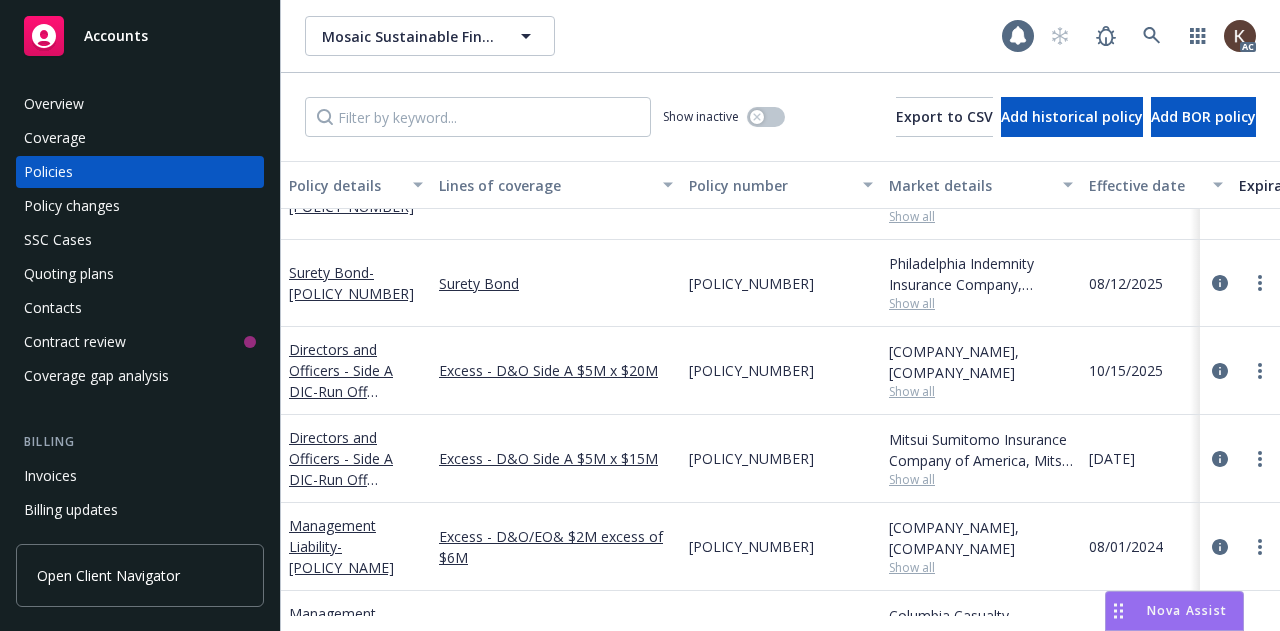 scroll, scrollTop: 4456, scrollLeft: 0, axis: vertical 